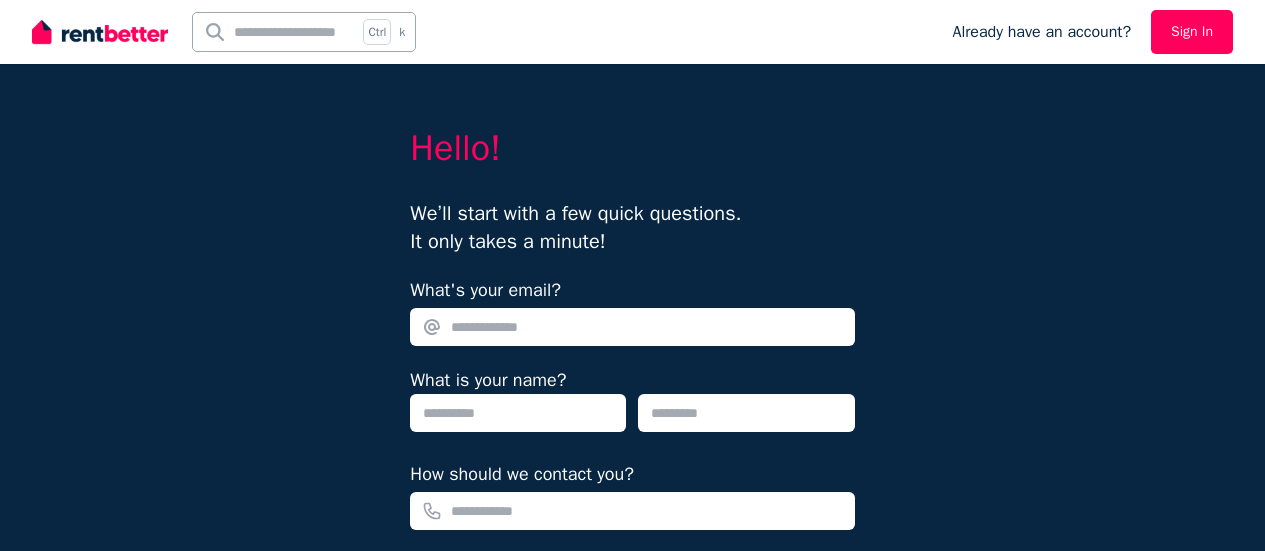 scroll, scrollTop: 0, scrollLeft: 0, axis: both 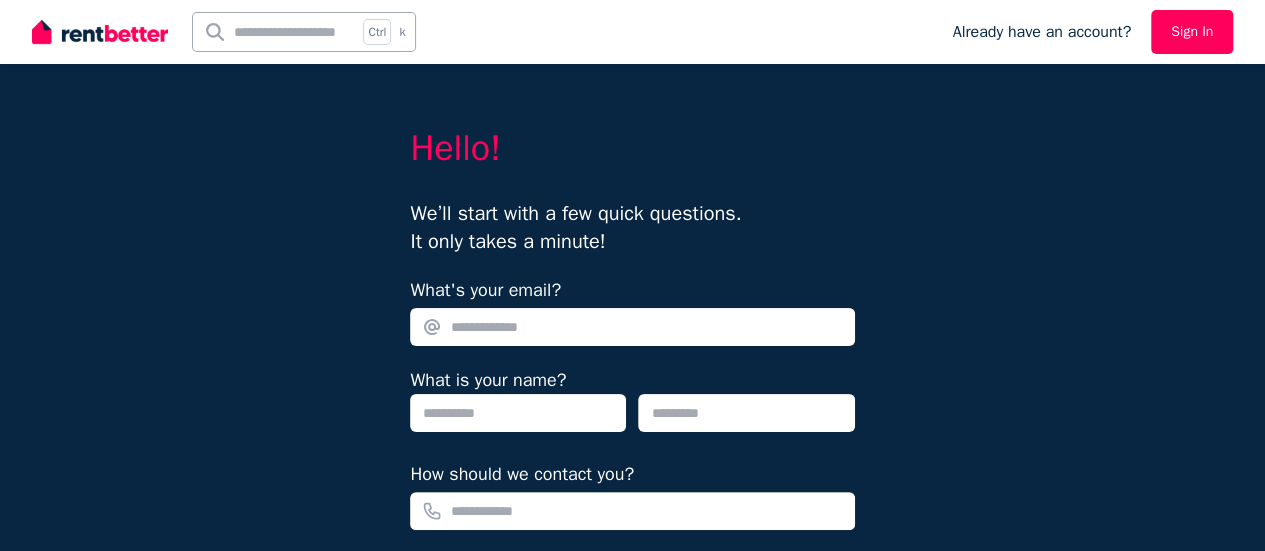 click on "What's your email?" at bounding box center [632, 327] 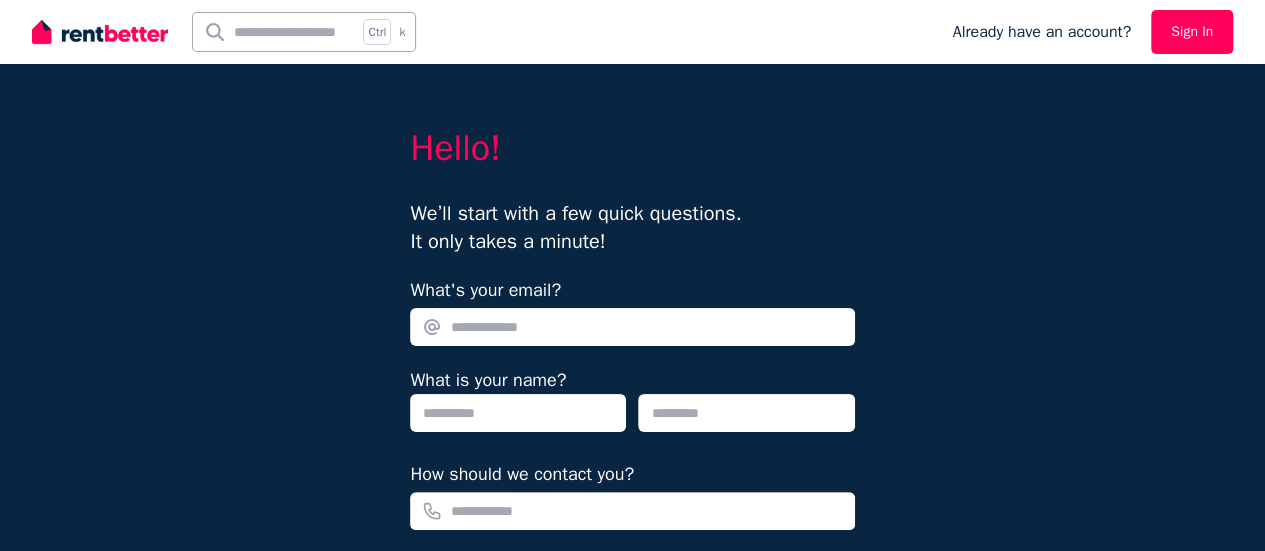 type on "**********" 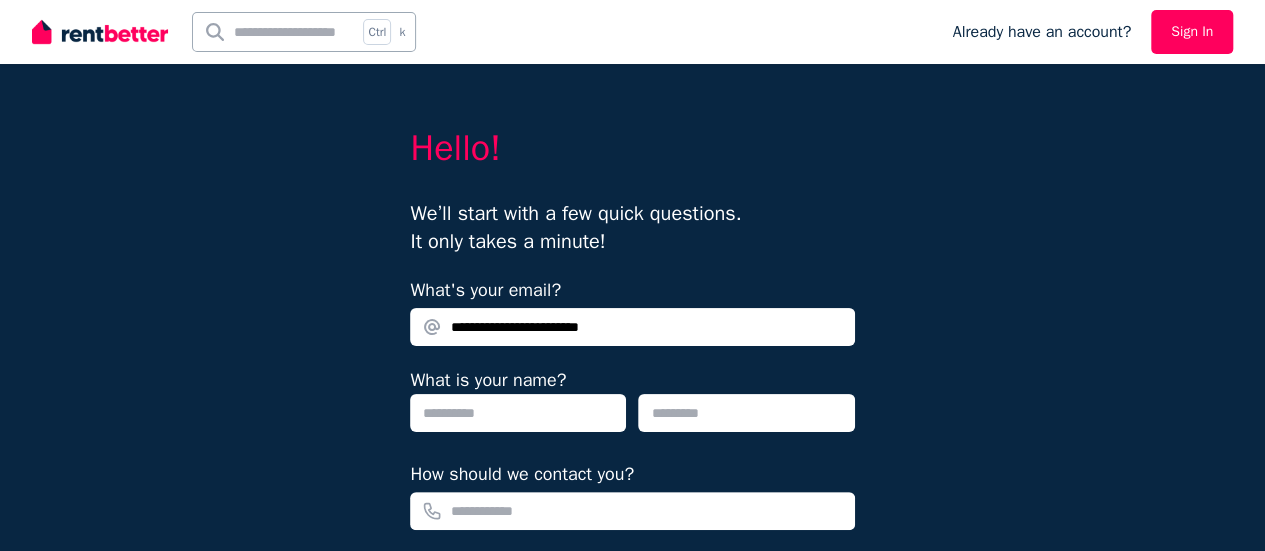 type on "*****" 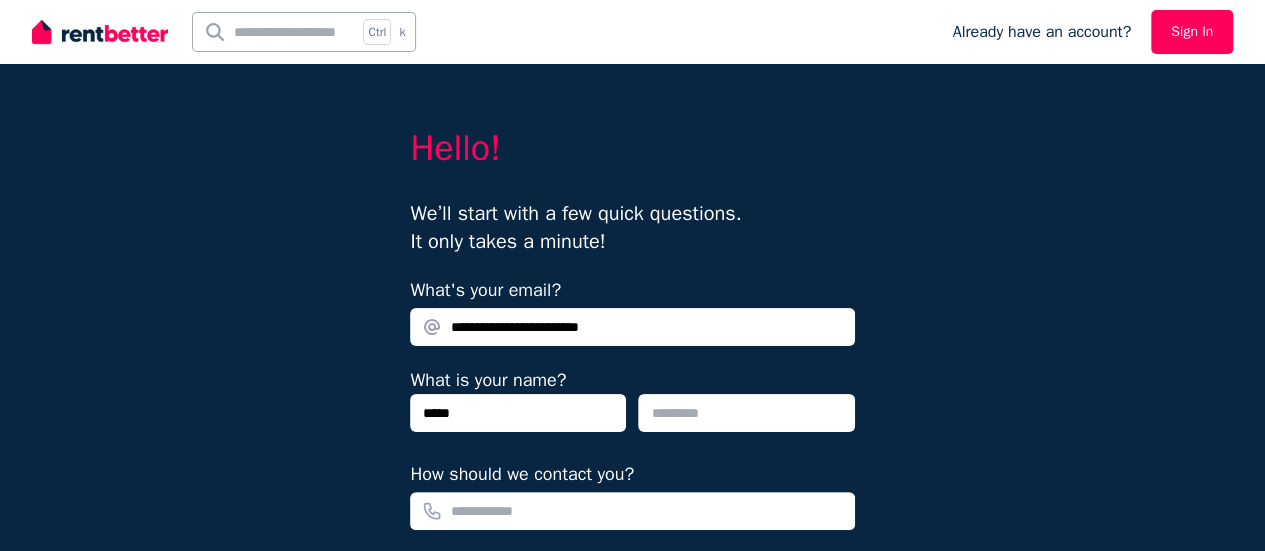 type on "**********" 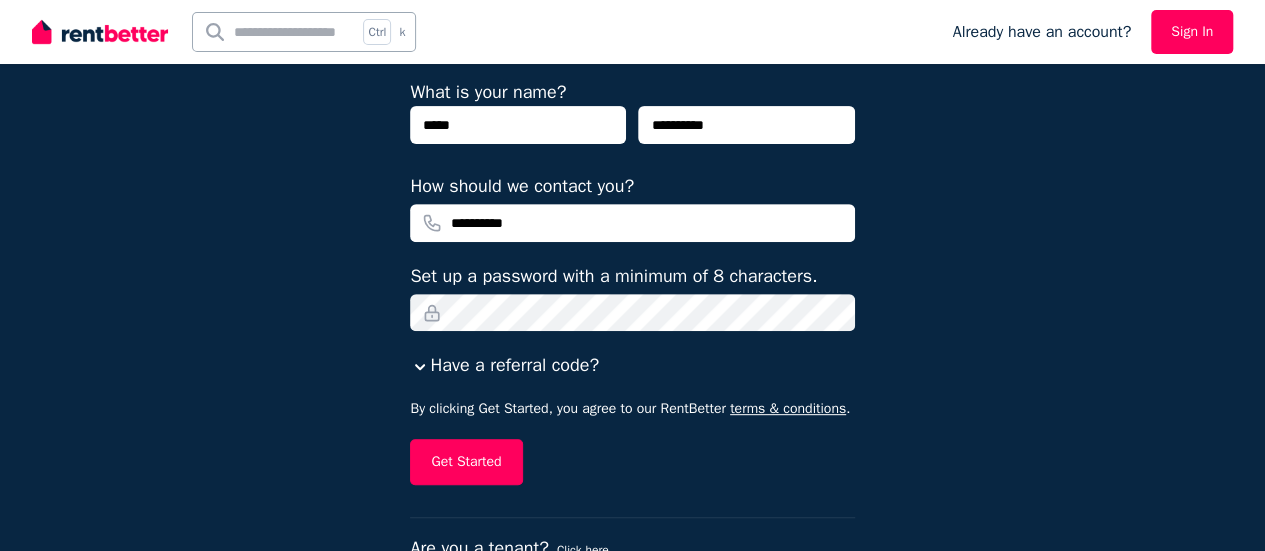 scroll, scrollTop: 296, scrollLeft: 0, axis: vertical 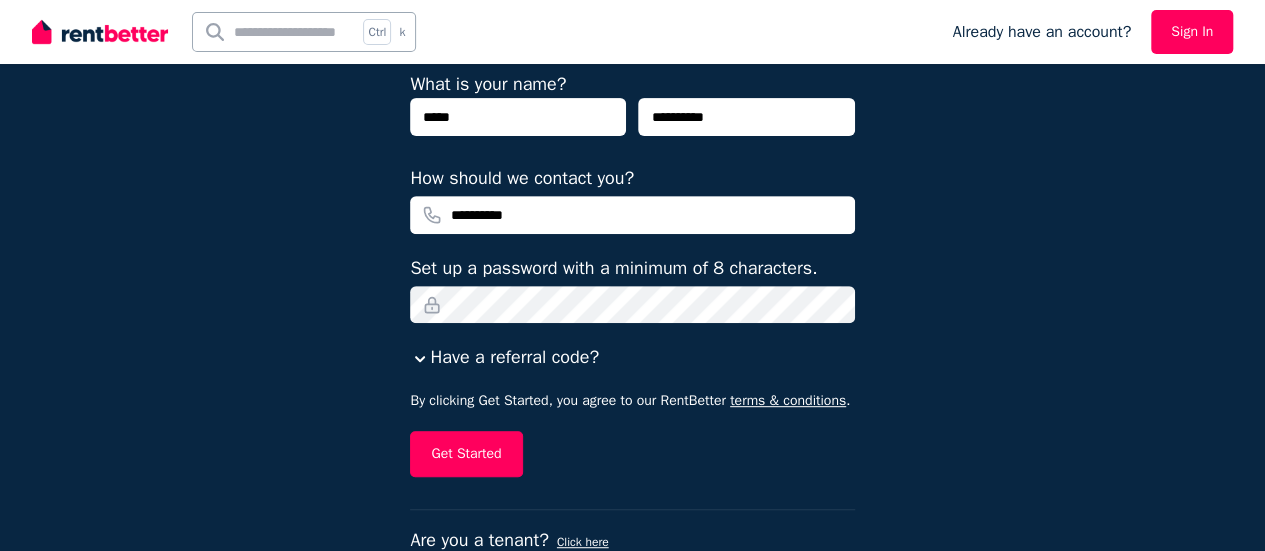 type on "**********" 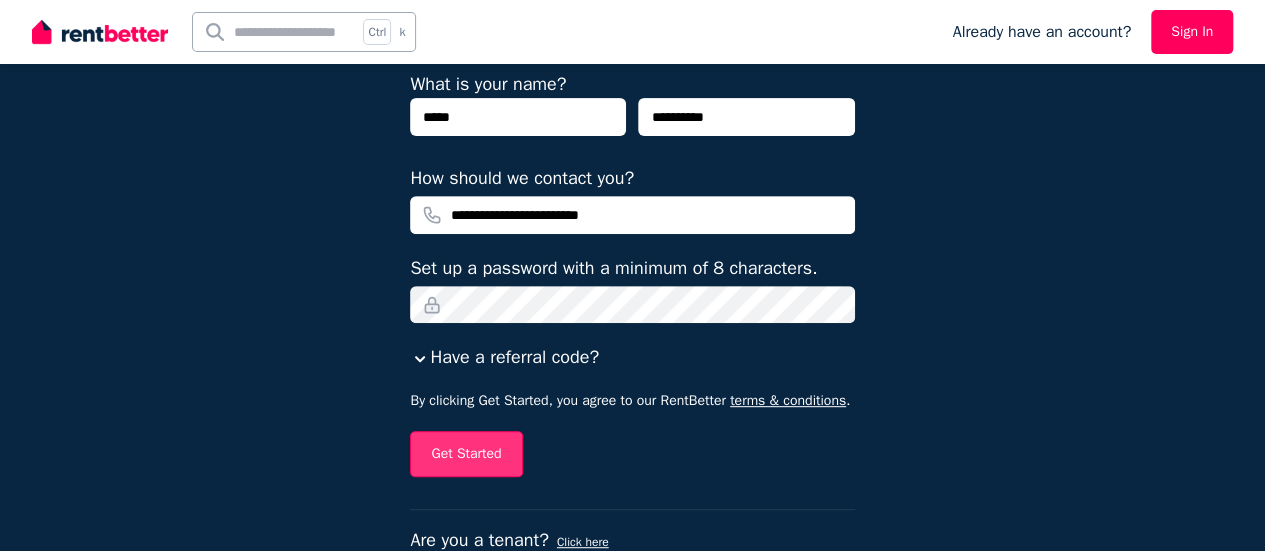 click on "Get Started" at bounding box center [466, 454] 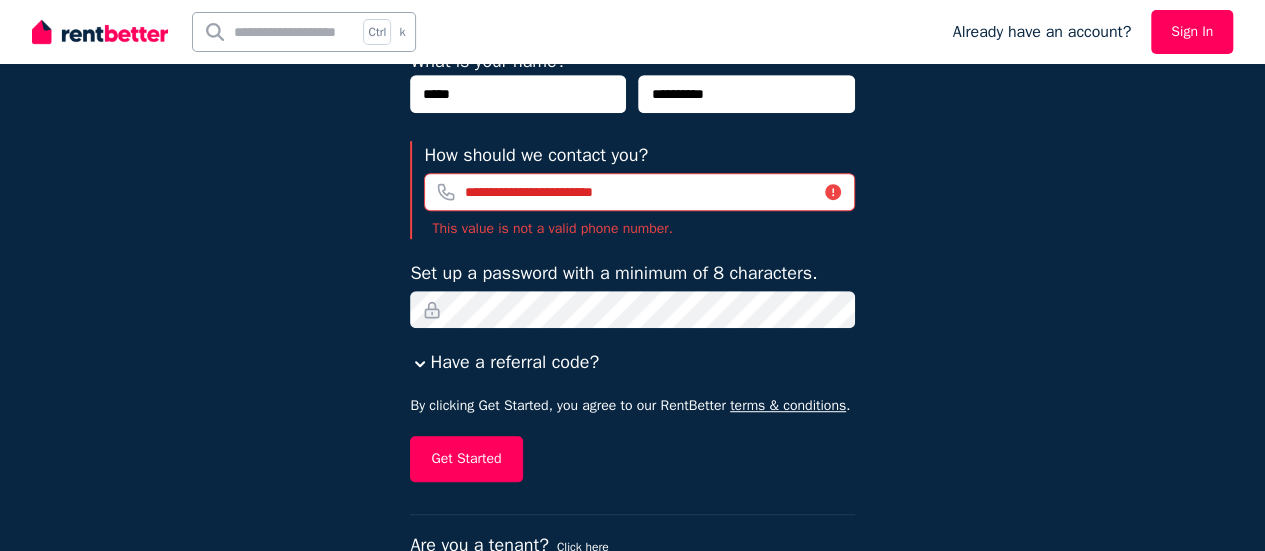scroll, scrollTop: 418, scrollLeft: 0, axis: vertical 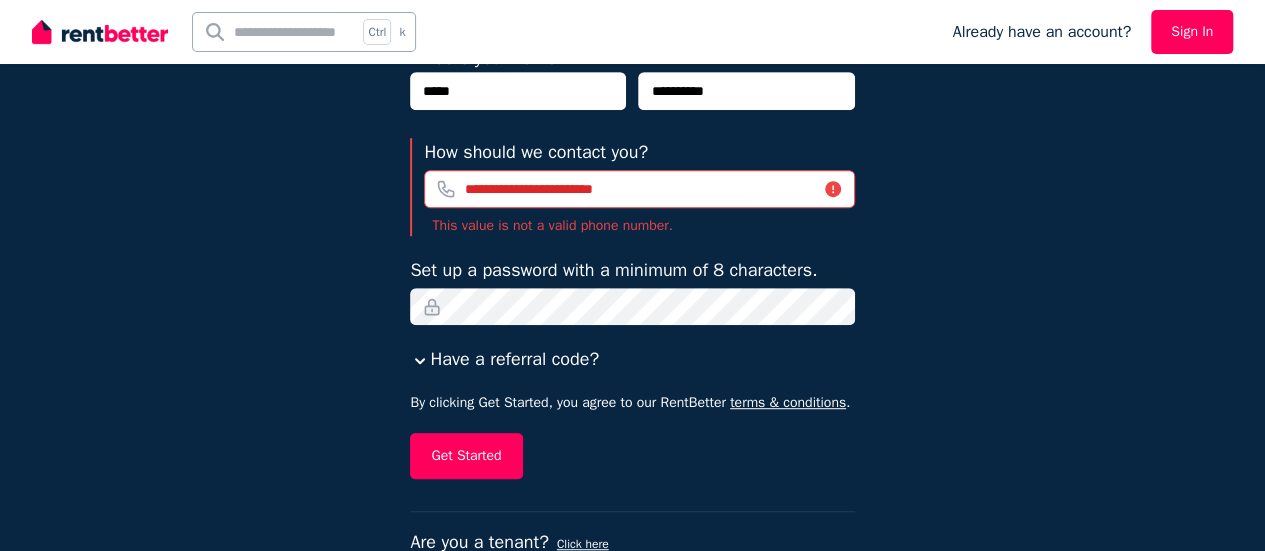 click on "Sign In" at bounding box center (1192, 32) 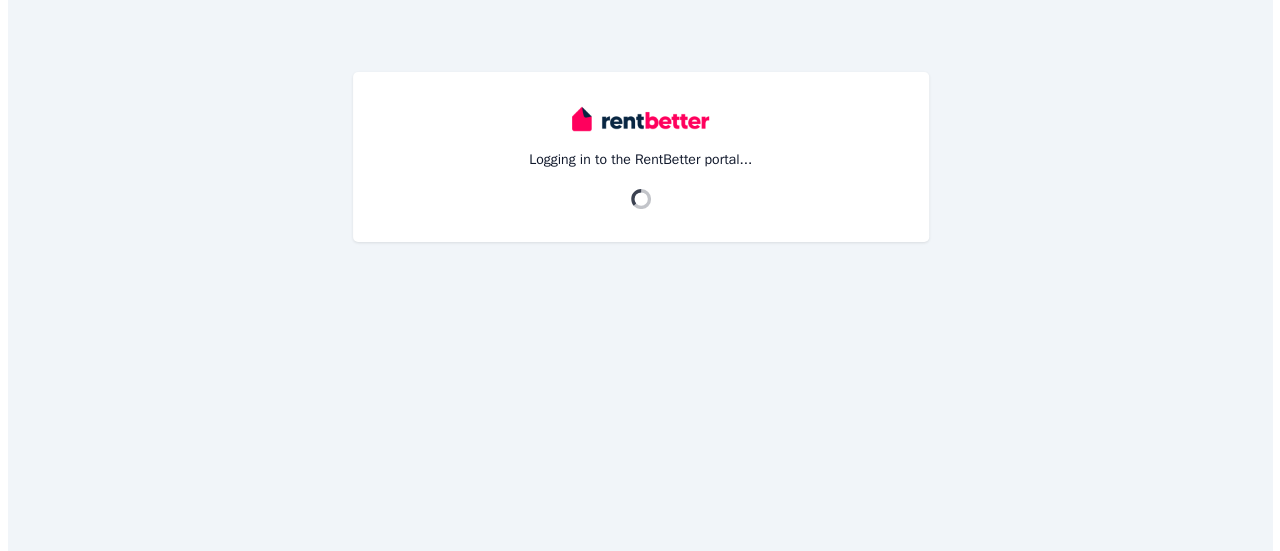 scroll, scrollTop: 0, scrollLeft: 0, axis: both 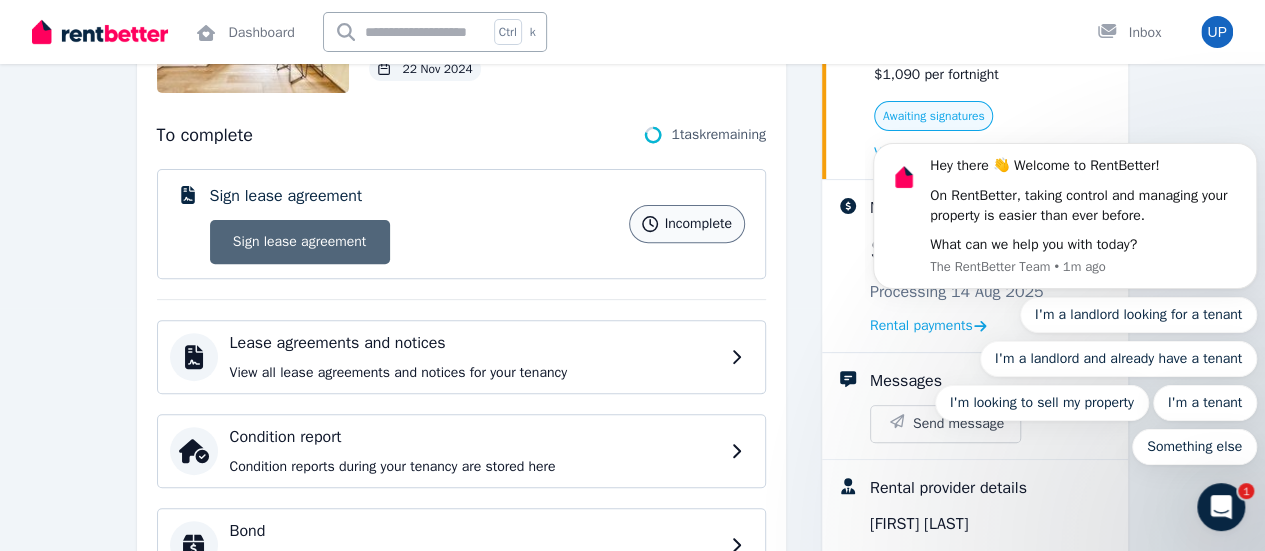 click on "Sign lease agreement" at bounding box center (300, 242) 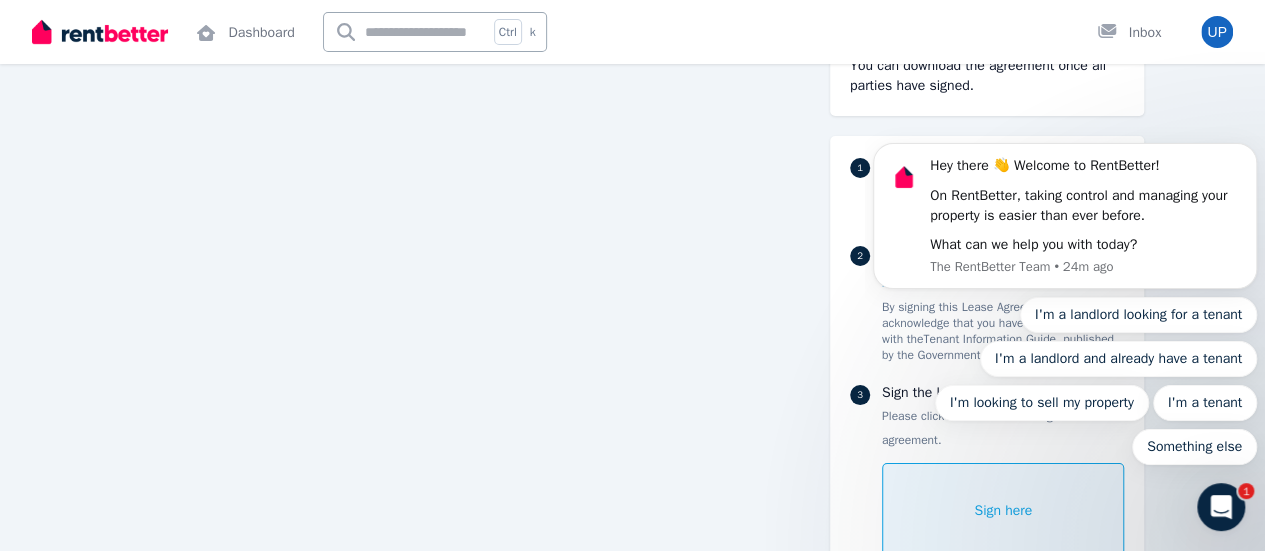 scroll, scrollTop: 3617, scrollLeft: 0, axis: vertical 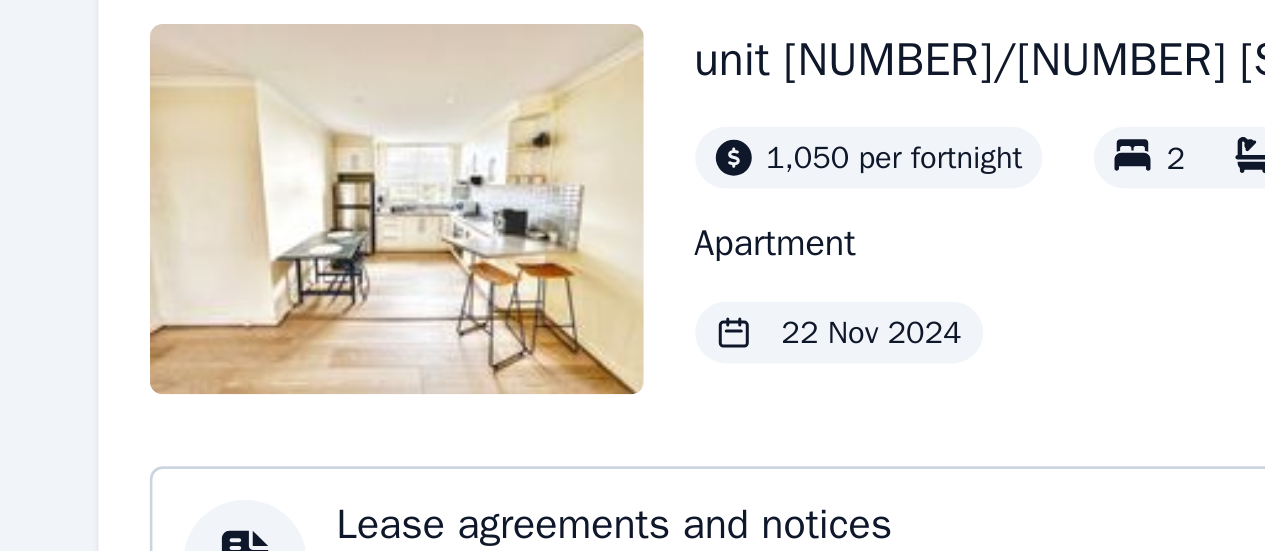 click at bounding box center (253, 250) 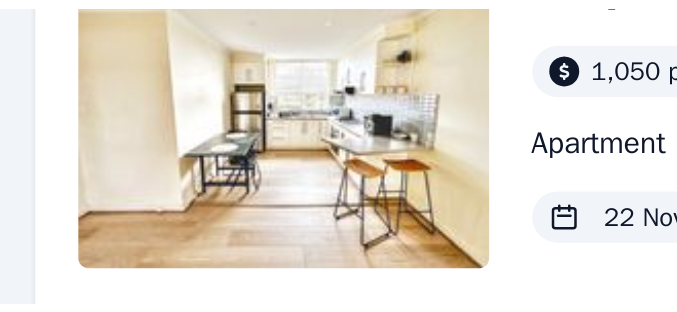 scroll, scrollTop: 14, scrollLeft: 0, axis: vertical 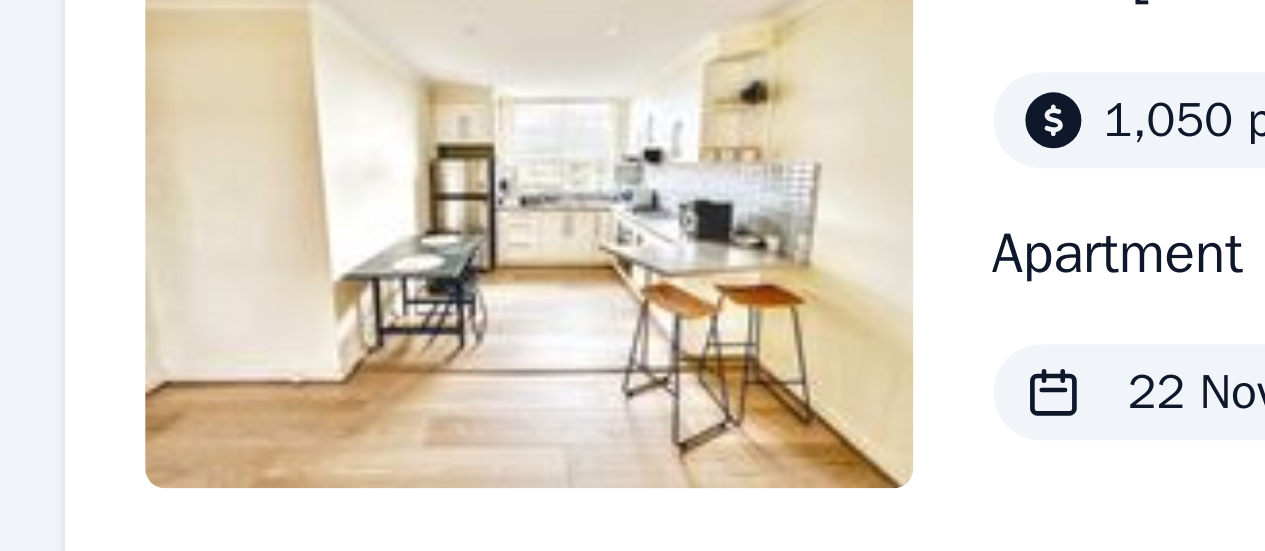 click on "Apartment" at bounding box center (539, 264) 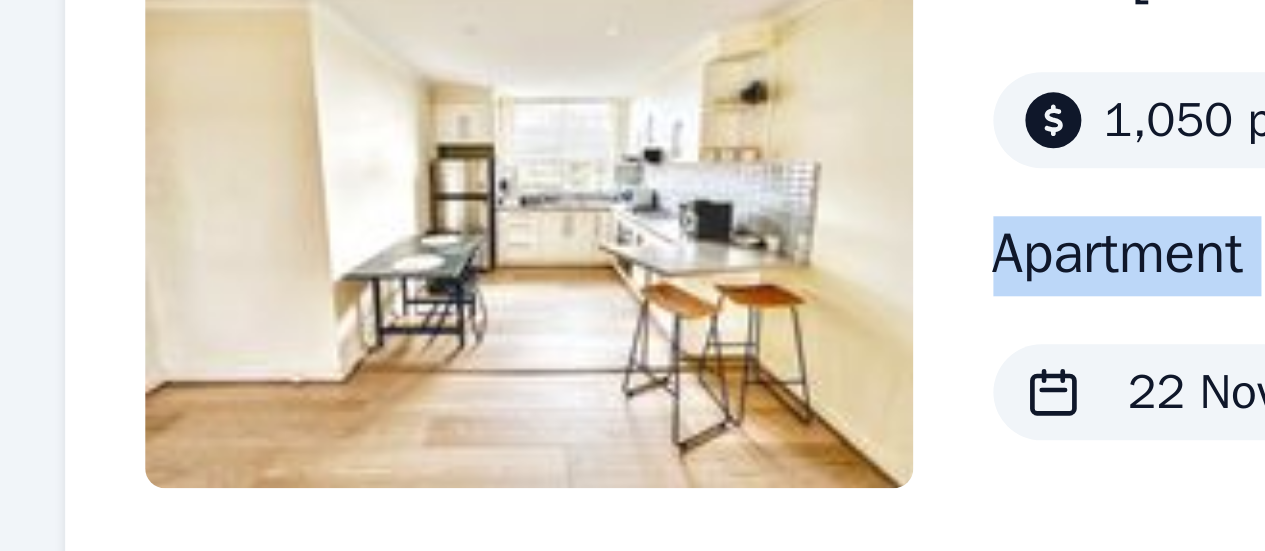 click on "Apartment" at bounding box center (539, 264) 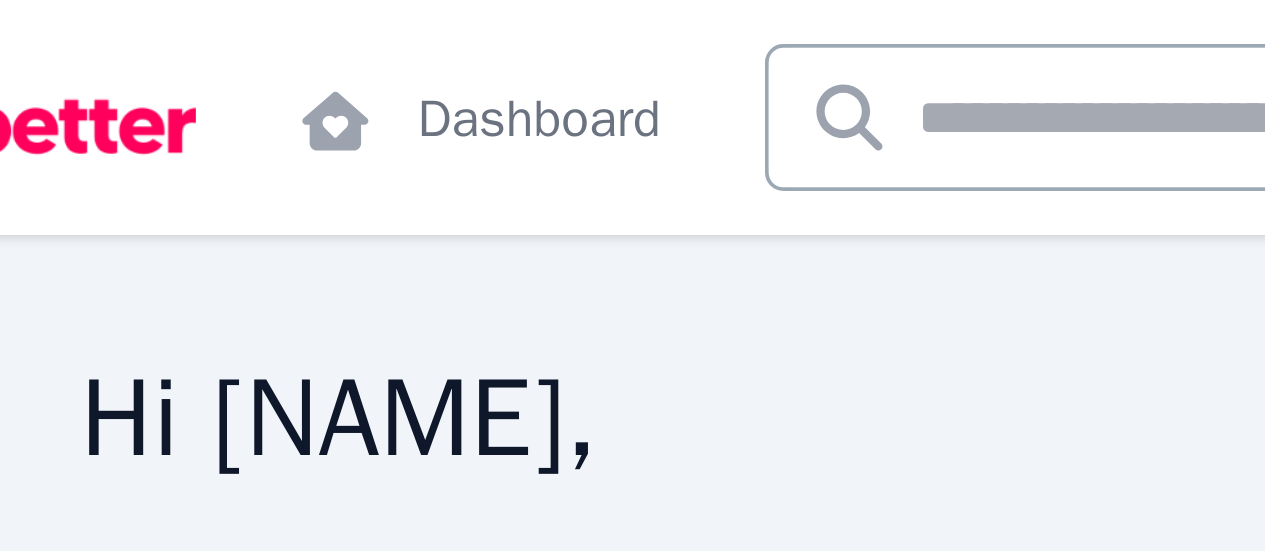 scroll, scrollTop: 0, scrollLeft: 0, axis: both 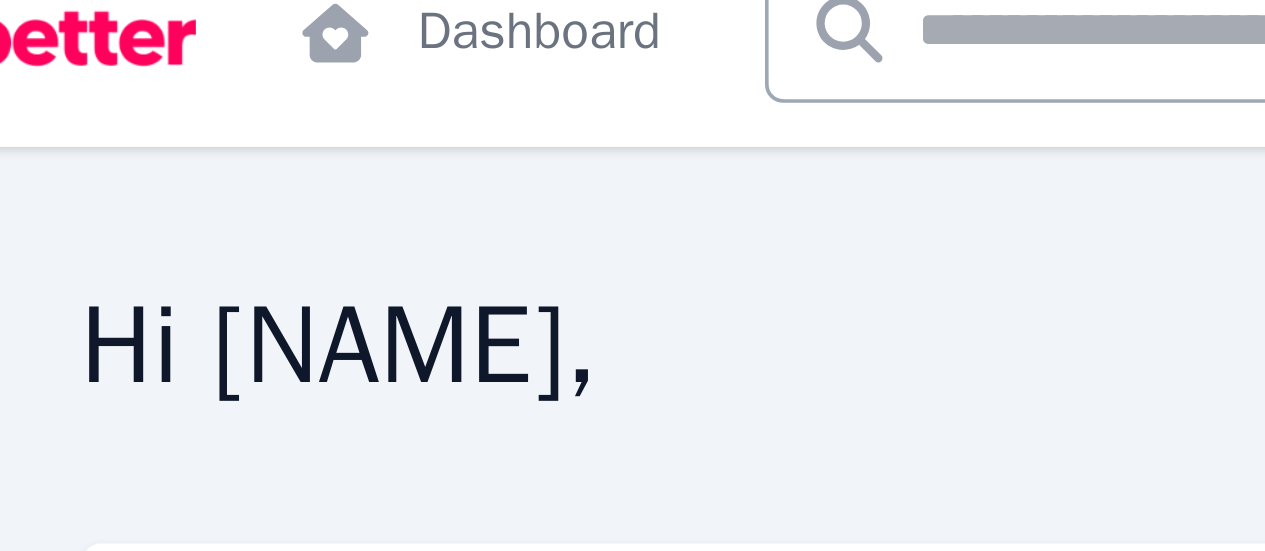 click on "Dashboard Ctrl k" at bounding box center (294, 32) 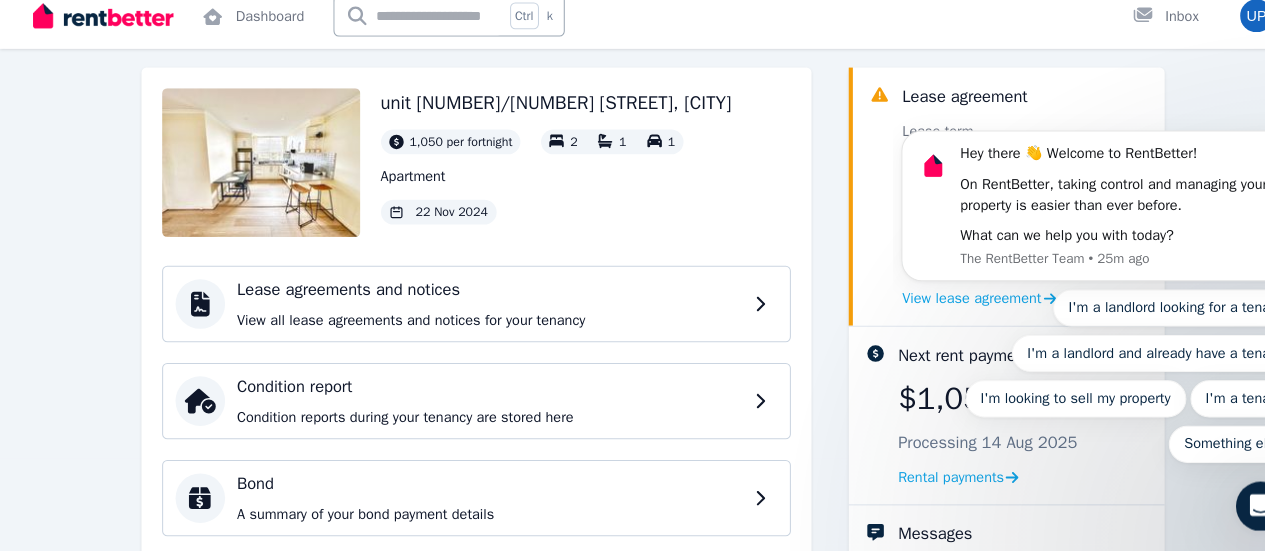 scroll, scrollTop: 90, scrollLeft: 0, axis: vertical 